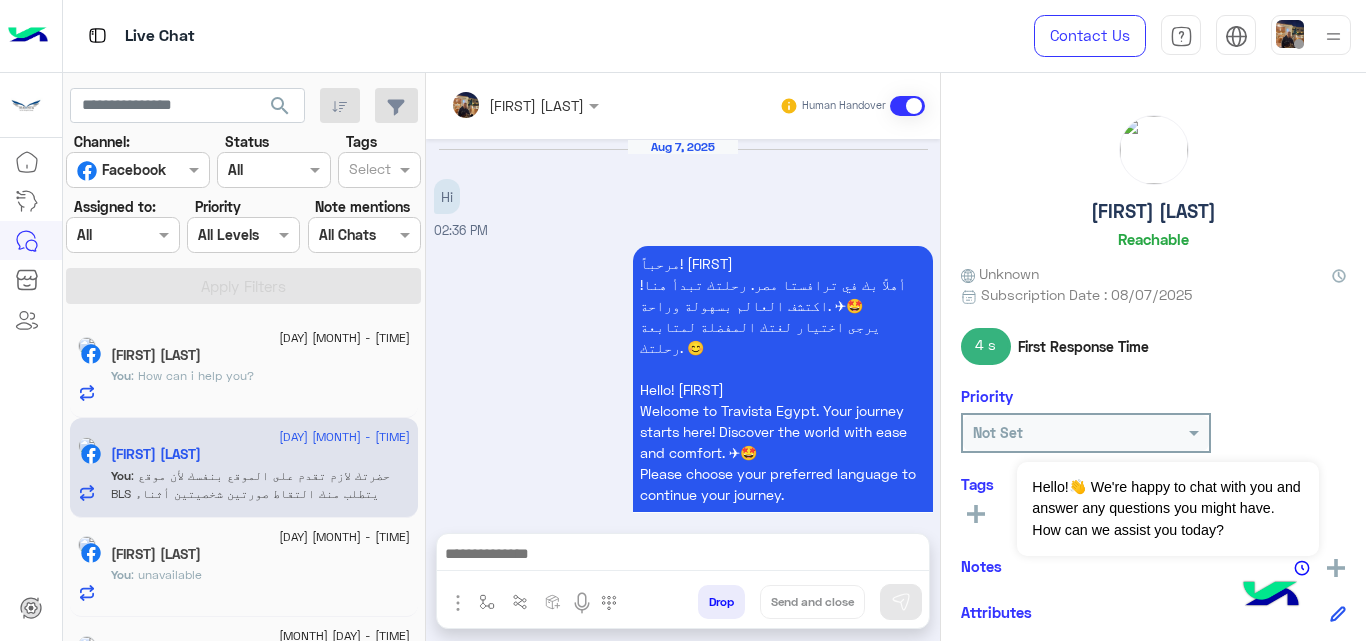 scroll, scrollTop: 0, scrollLeft: 0, axis: both 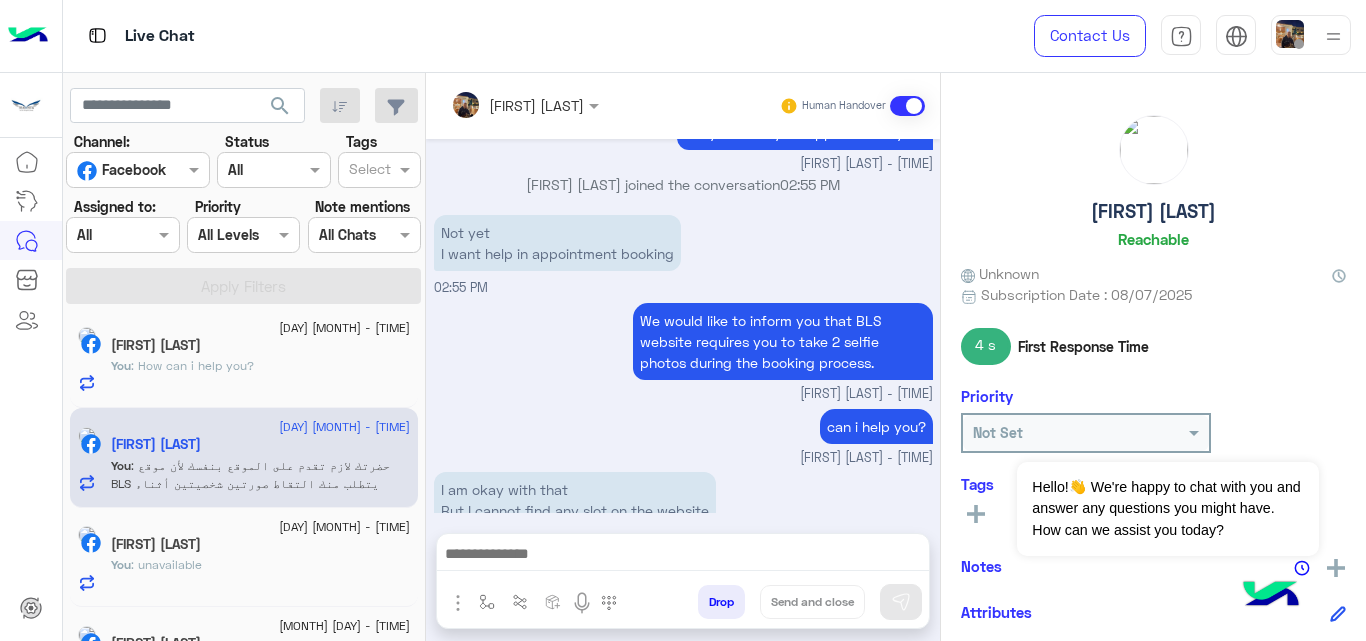 click at bounding box center (122, 234) 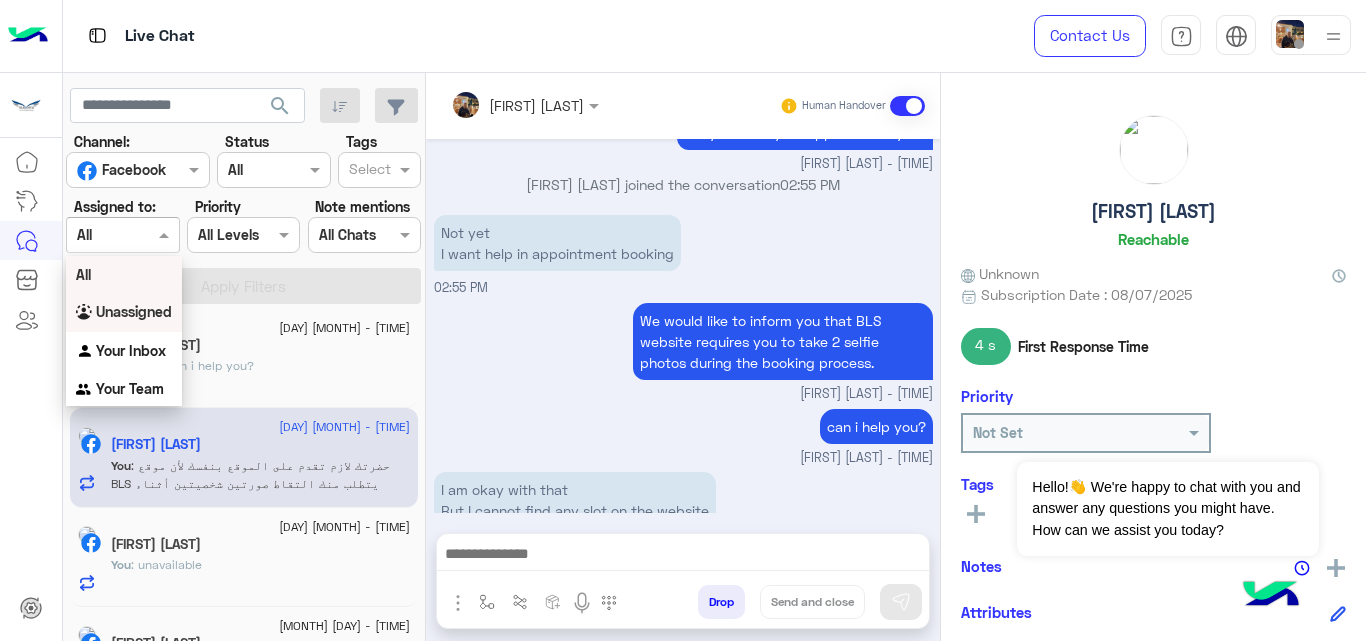click on "Unassigned" at bounding box center [134, 311] 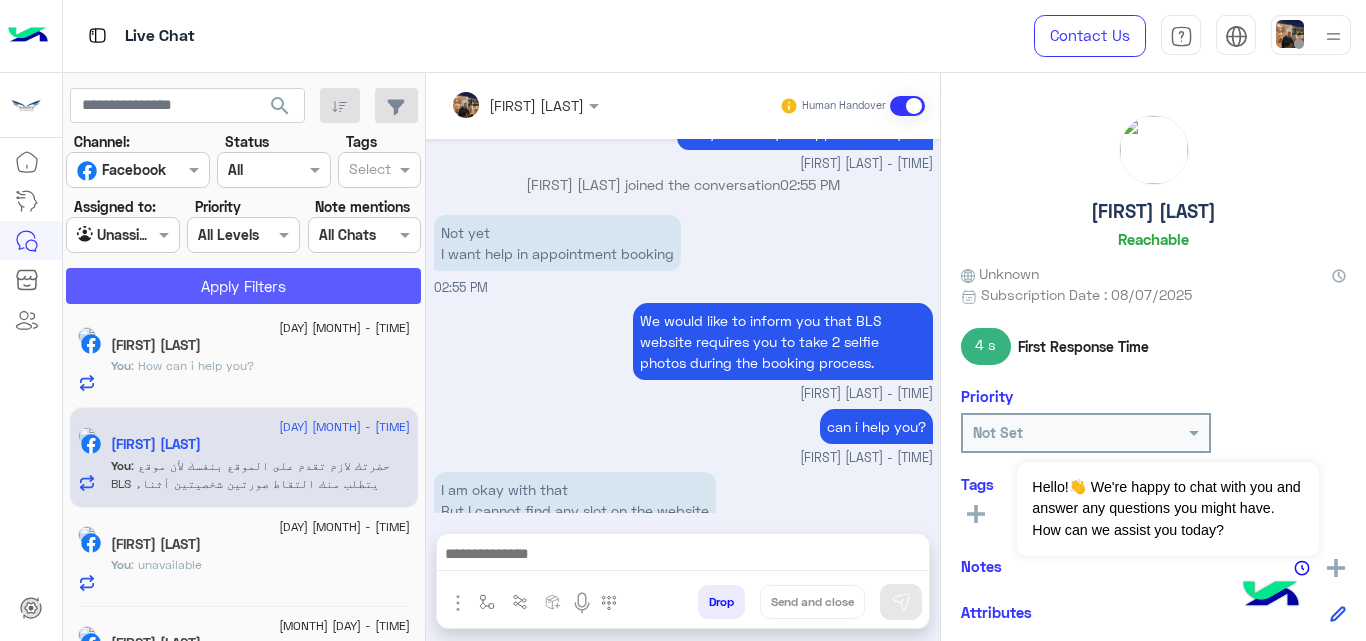click on "Apply Filters" 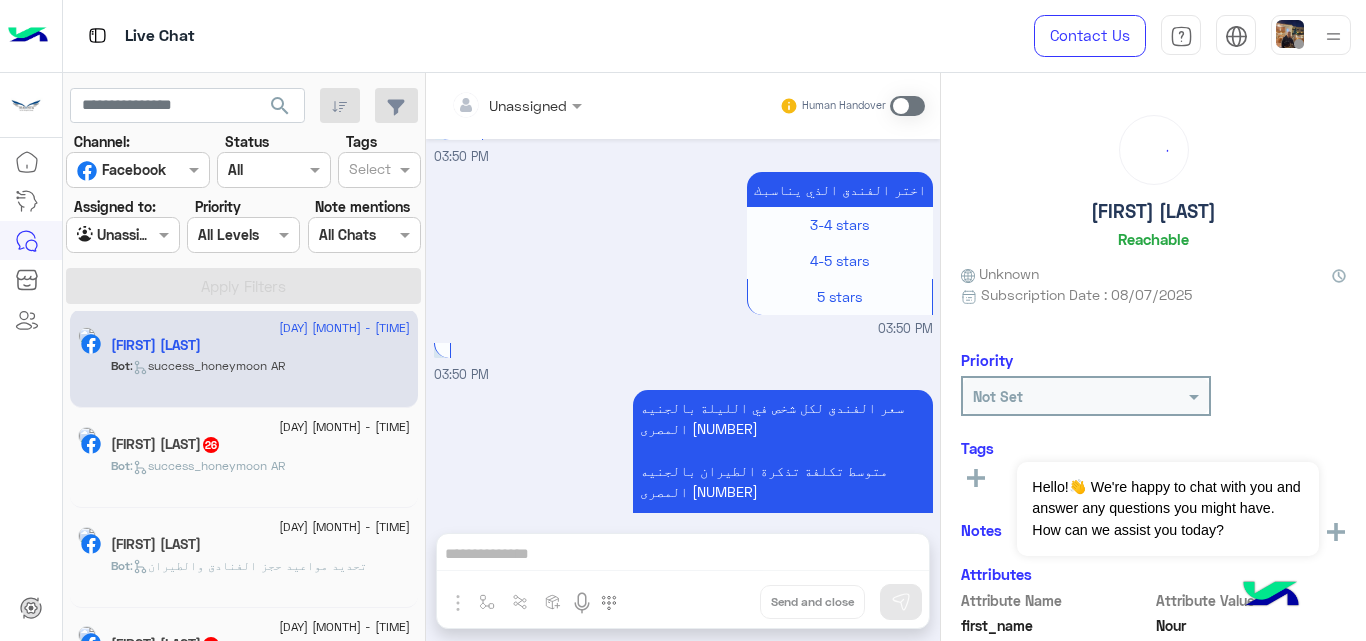 scroll, scrollTop: 1111, scrollLeft: 0, axis: vertical 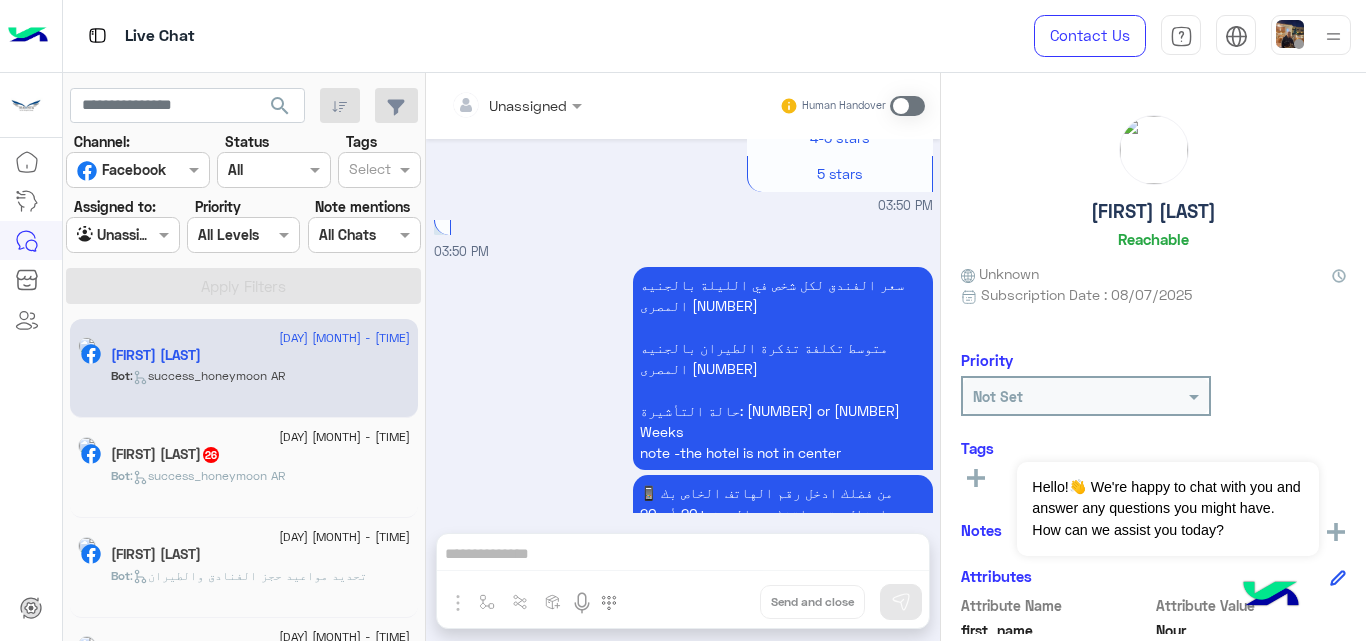 click on "Bot :   success_honeymoon AR" 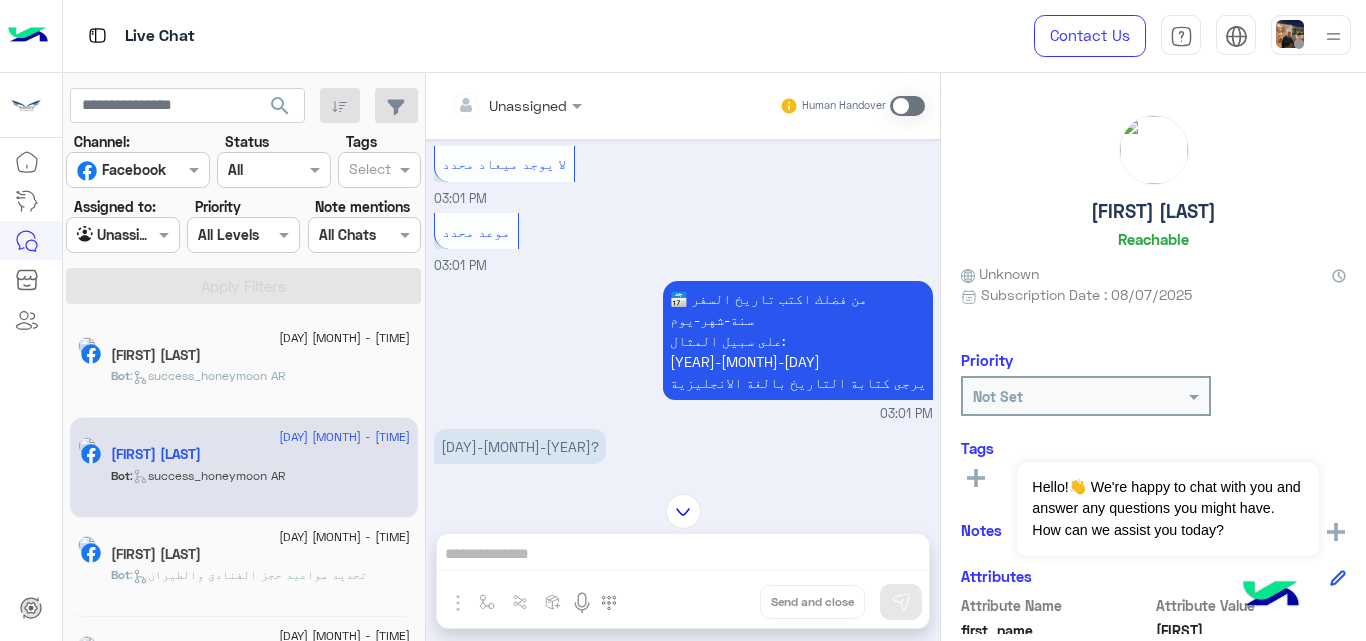 scroll, scrollTop: 2000, scrollLeft: 0, axis: vertical 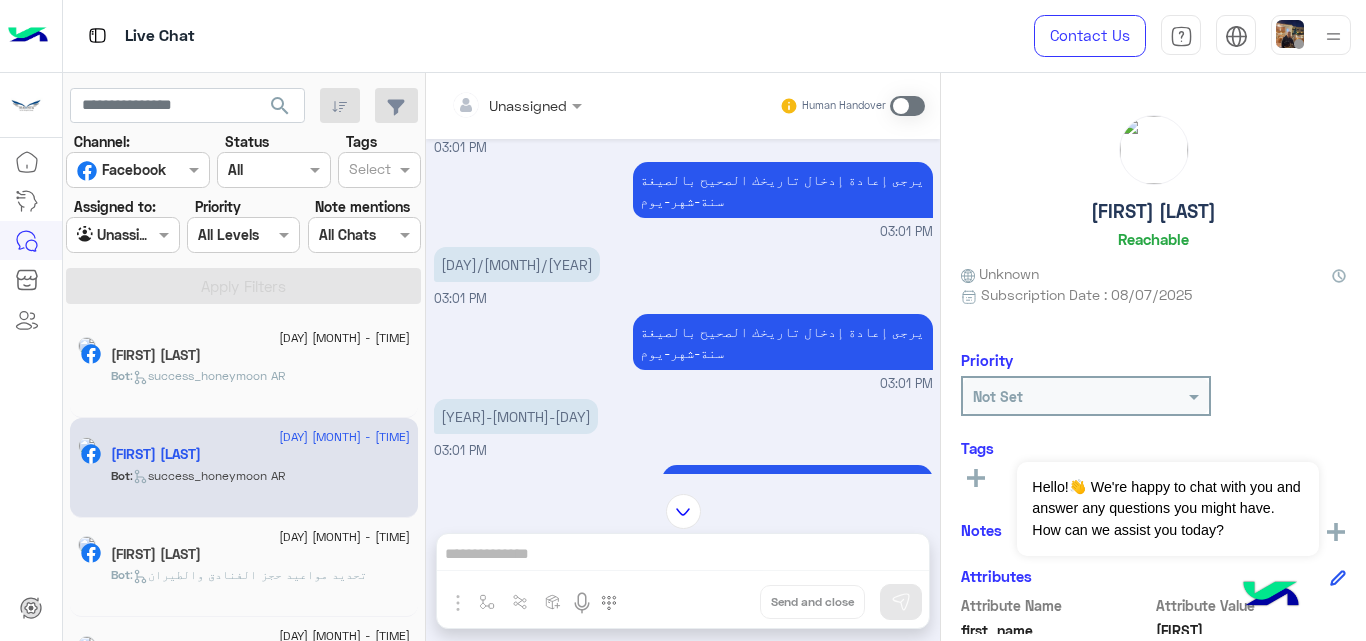 click on "Bot :   تحديد مواعيد حجز الفنادق والطيران" 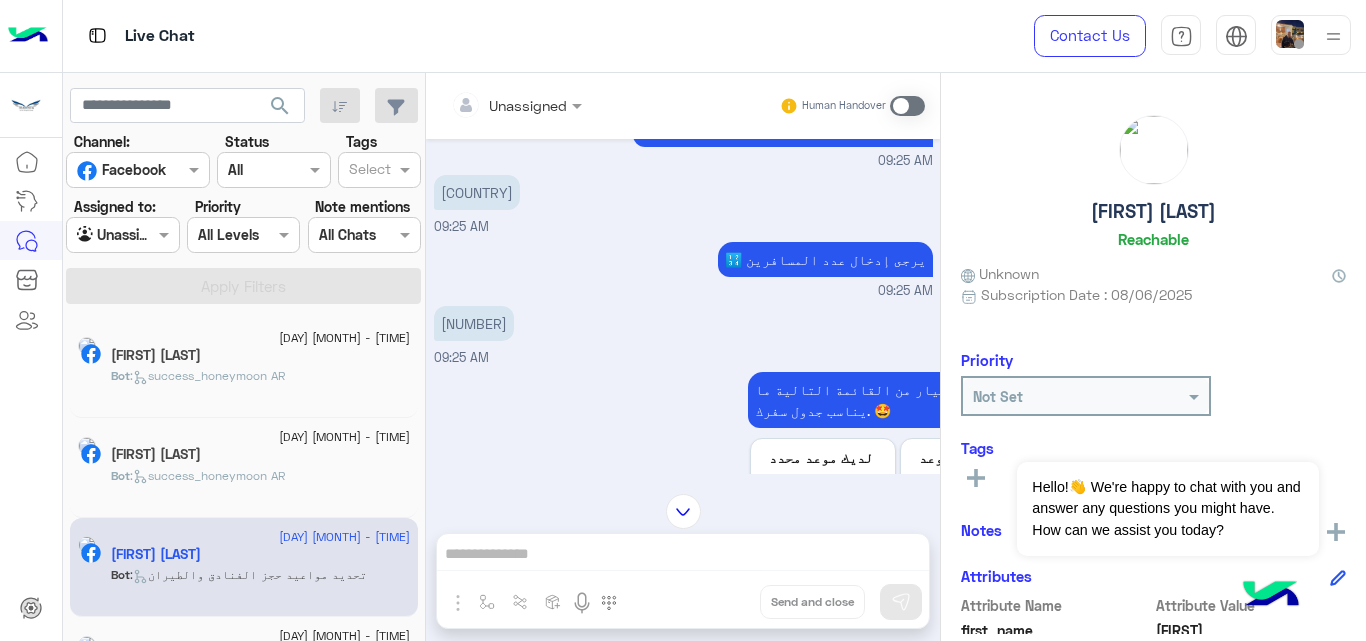 scroll, scrollTop: 32, scrollLeft: 0, axis: vertical 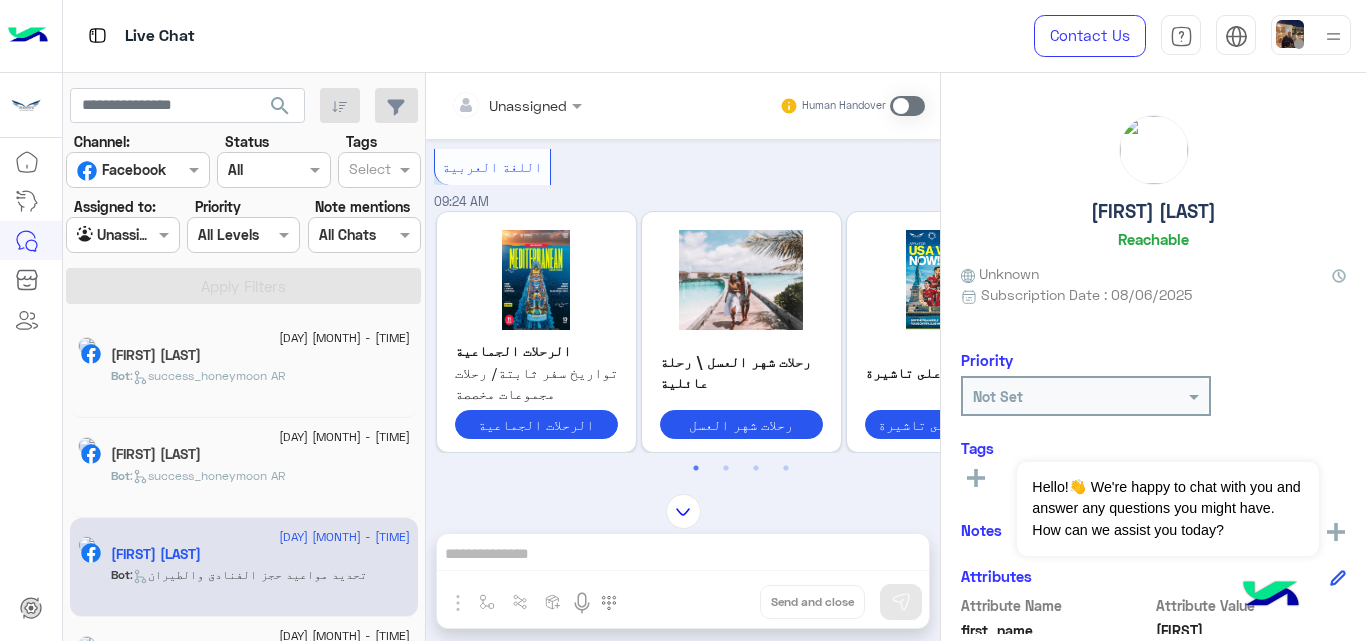 click on "Unassigned Human Handover     [MONTH] [DAY], [YEAR]  GetStarted    [TIME]  مرحباً! [FIRST]  أهلاً بك في ترافستا مصر. رحلتك تبدأ هنا! اكتشف العالم بسهولة وراحة. ✈🤩 يرجى اختيار لغتك المفضلة لمتابعة رحلتك. 😊 Hello! [FIRST]  Welcome to Travista Egypt. Your journey starts here! Discover the world with ease and comfort. ✈🤩 Please choose your preferred language to continue your journey.  اللغة العربية   English     [TIME]  عايز رقم للتواصل واتساب   [TIME]  مرحباً! [FIRST]  أهلاً بك في ترافستا مصر. رحلتك تبدأ هنا! اكتشف العالم بسهولة وراحة. ✈🤩 يرجى اختيار لغتك المفضلة لمتابعة رحلتك. 😊 Hello! [FIRST]  Welcome to Travista Egypt. Your journey starts here! Discover the world with ease and comfort. ✈🤩 Please choose your preferred language to continue your journey.  اللغة العربية" at bounding box center [683, 361] 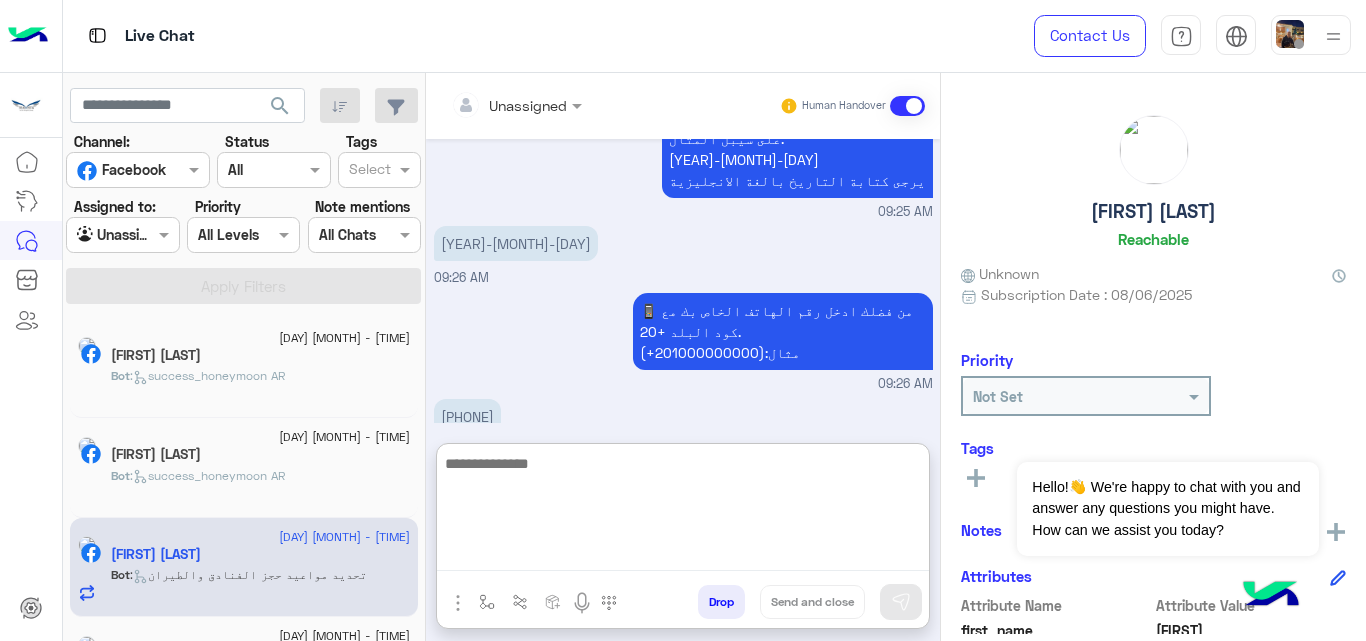 click at bounding box center (683, 511) 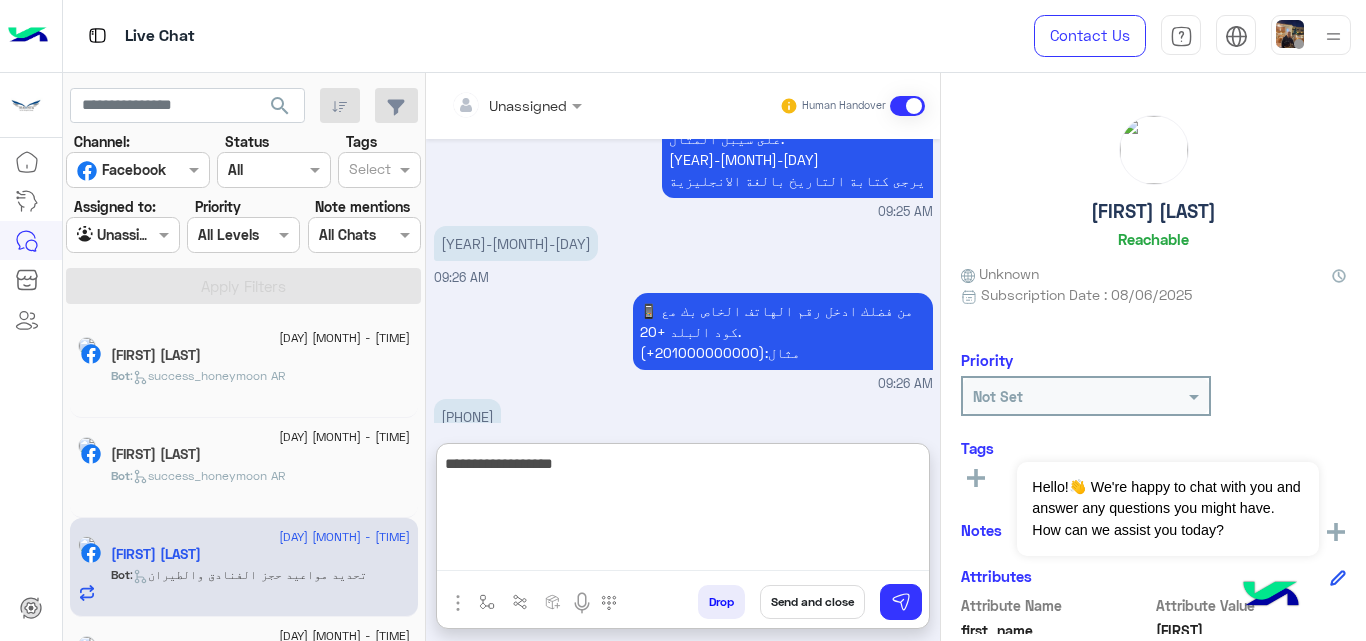 type on "**********" 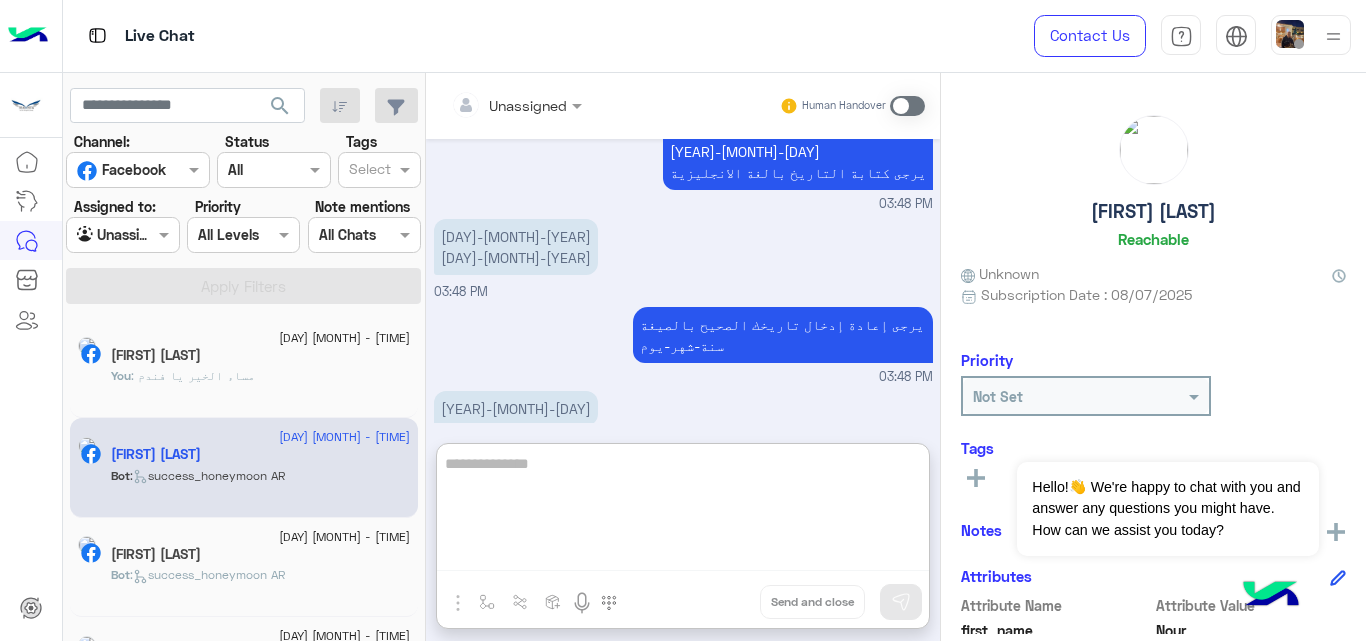 scroll, scrollTop: 3012, scrollLeft: 0, axis: vertical 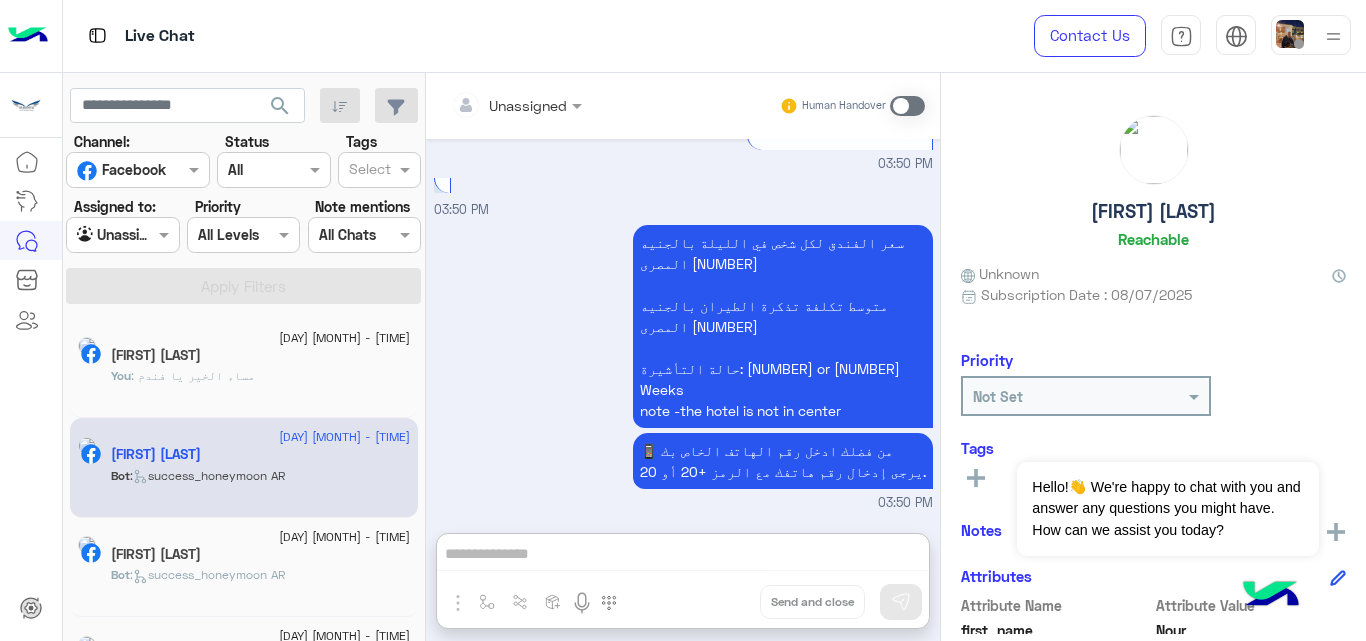 click at bounding box center [122, 234] 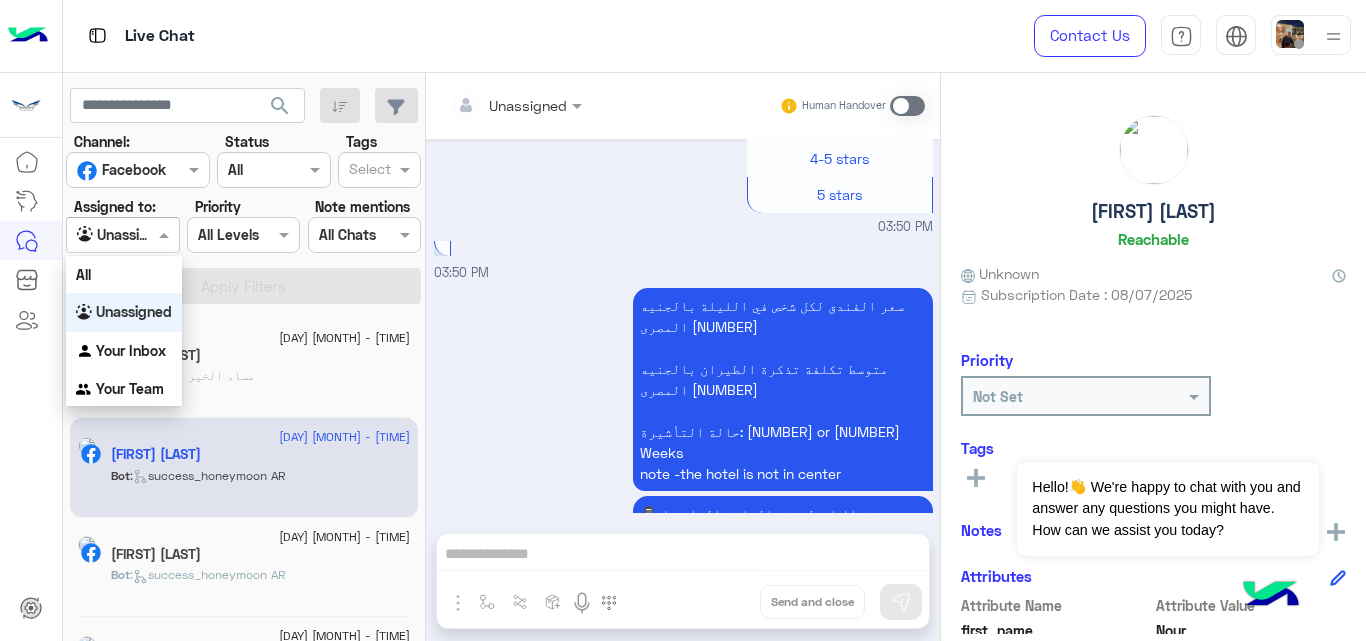 scroll, scrollTop: 2922, scrollLeft: 0, axis: vertical 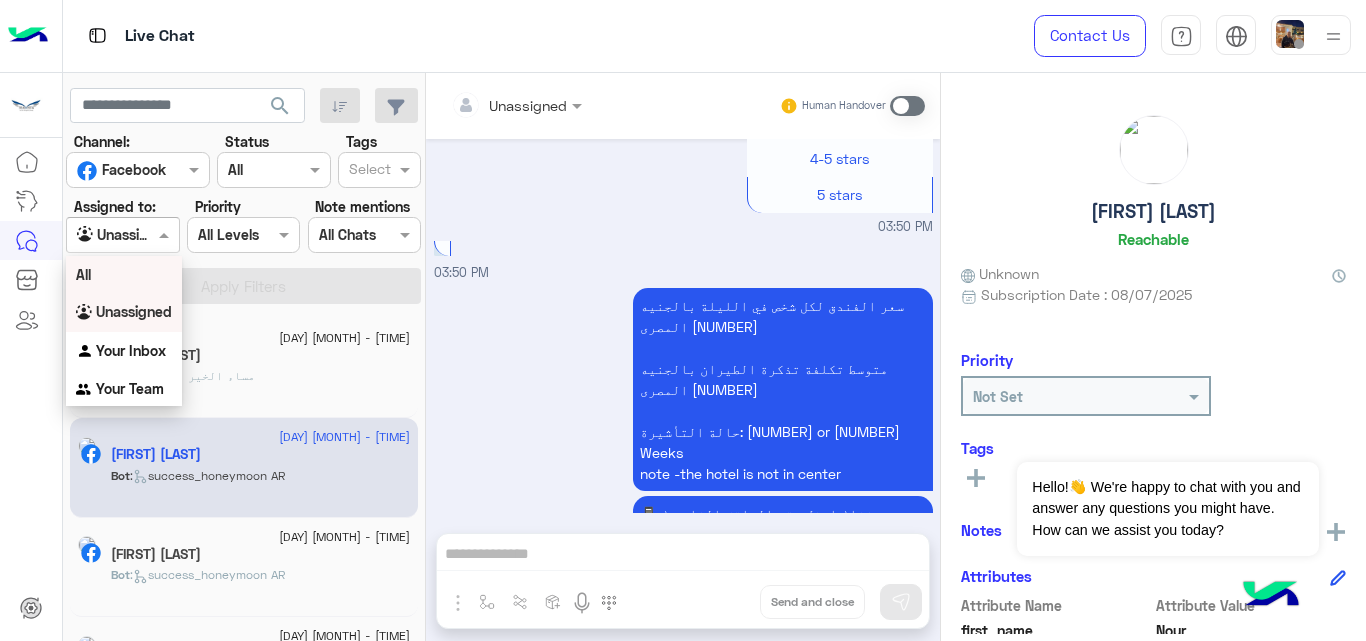 click on "All" at bounding box center (124, 274) 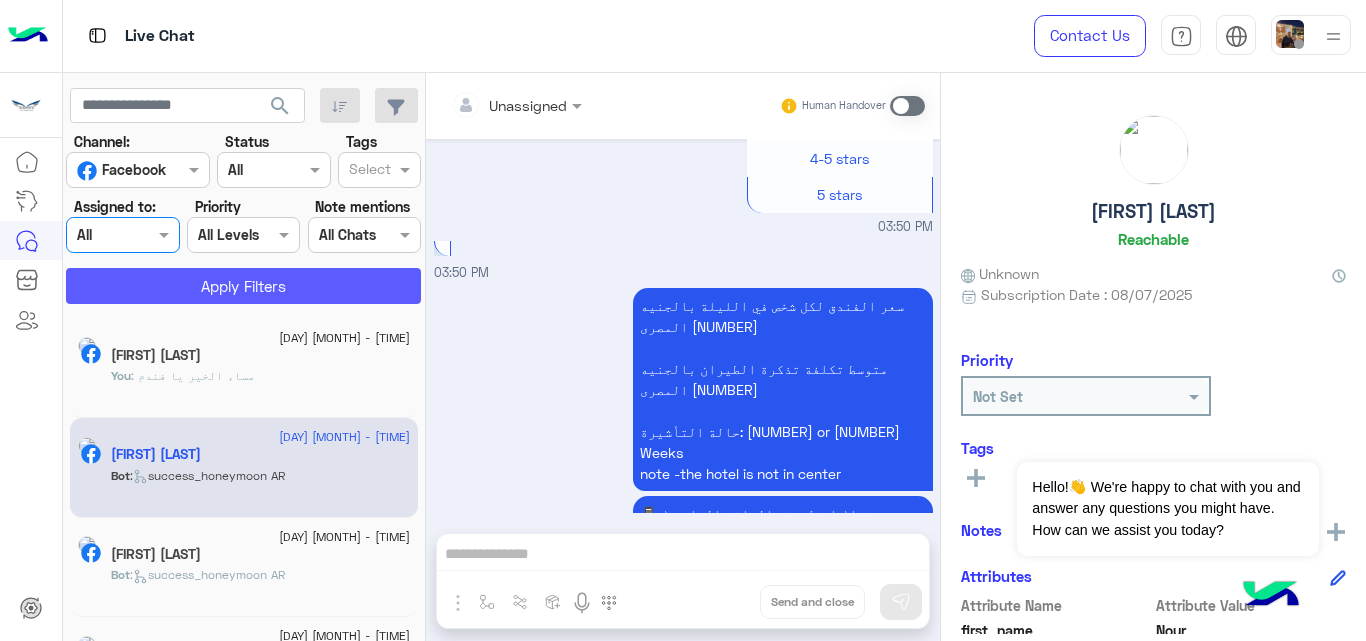 click on "Apply Filters" 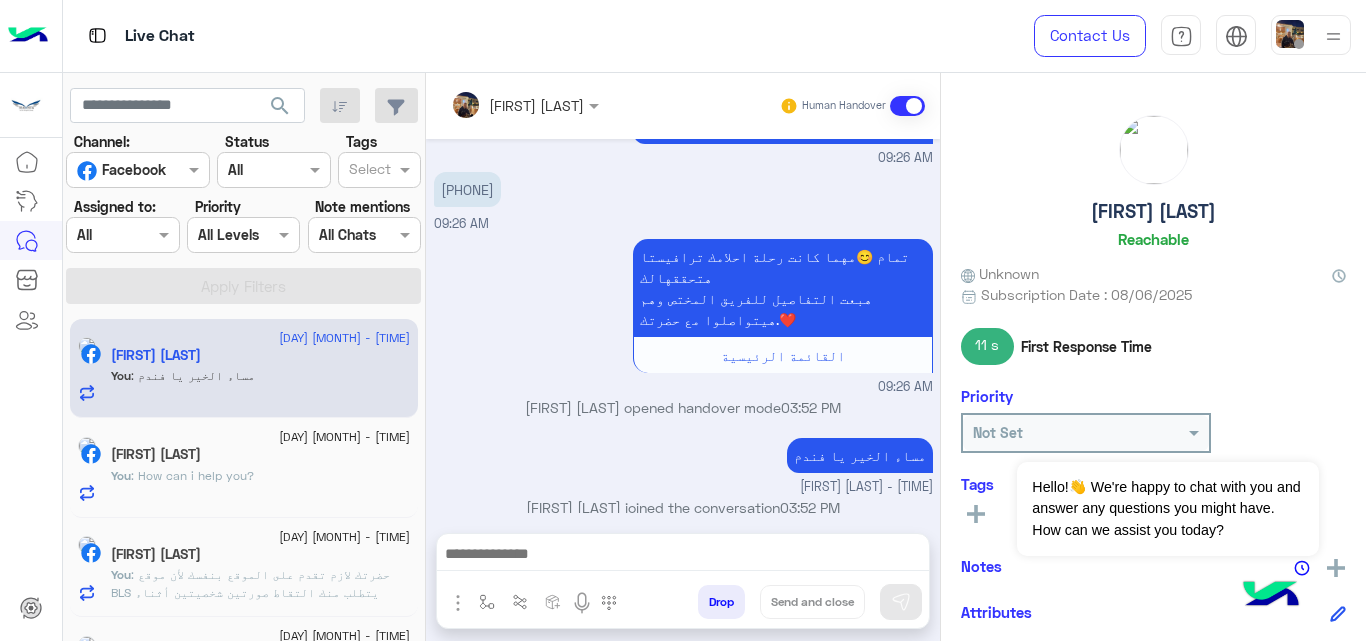 scroll, scrollTop: 1436, scrollLeft: 0, axis: vertical 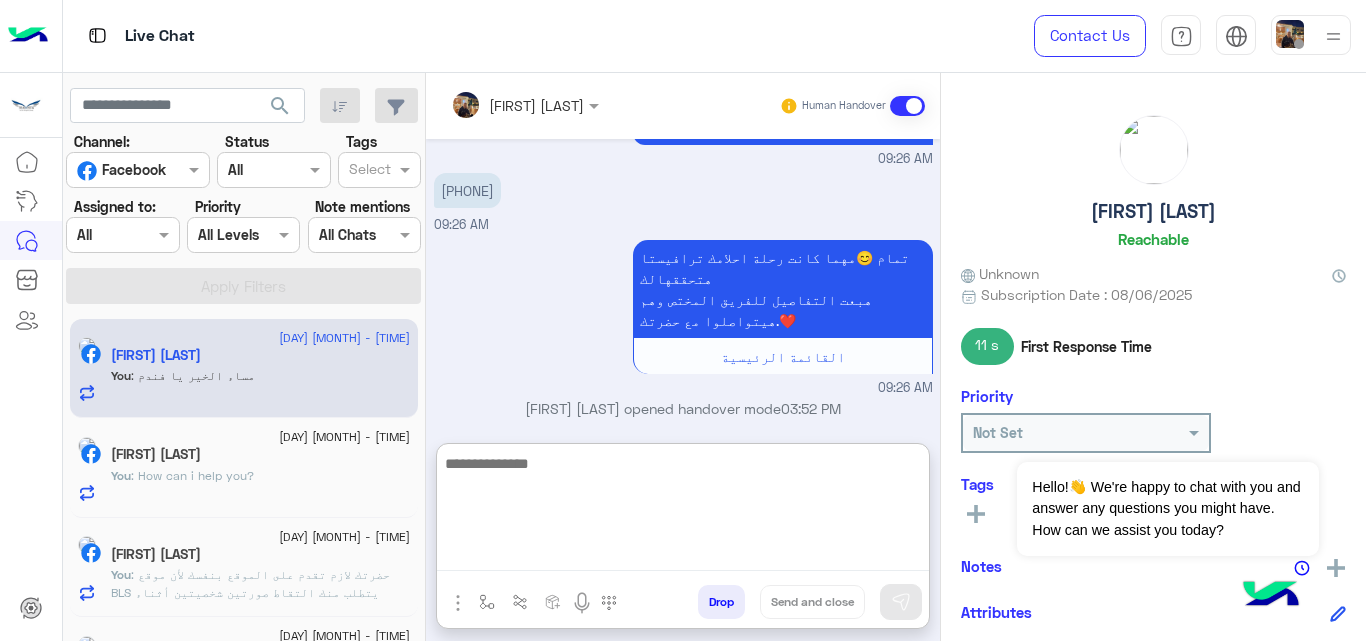 click at bounding box center (683, 511) 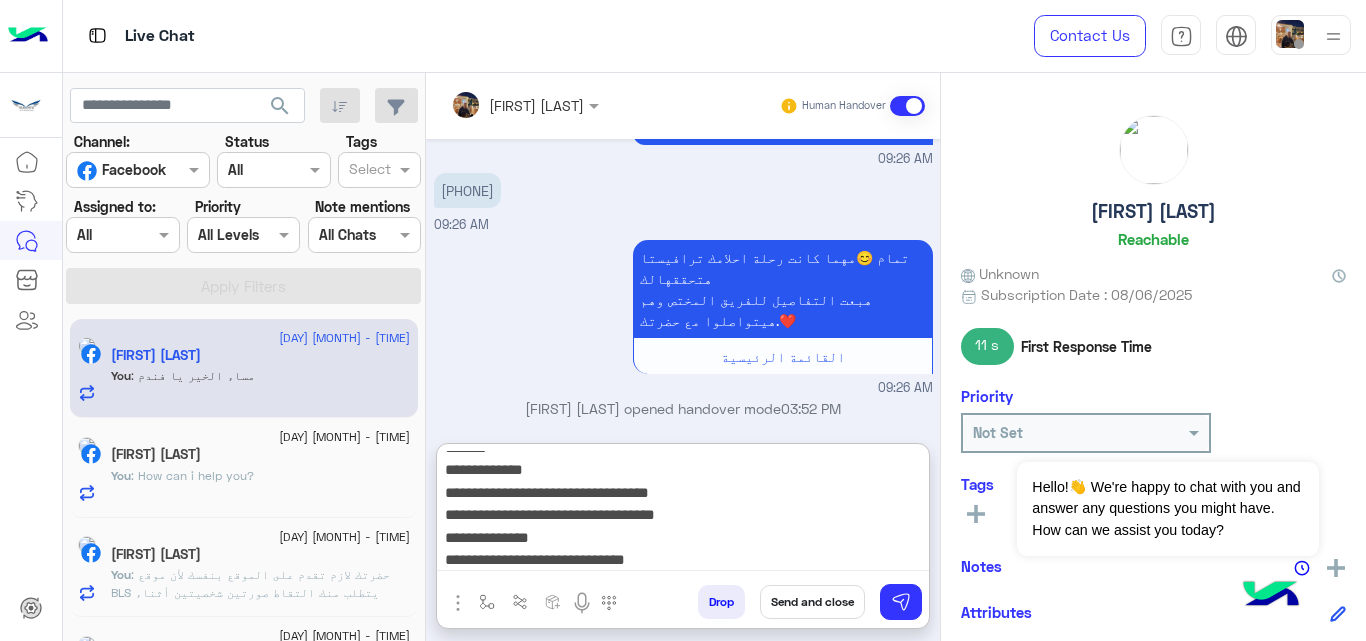 scroll, scrollTop: 0, scrollLeft: 0, axis: both 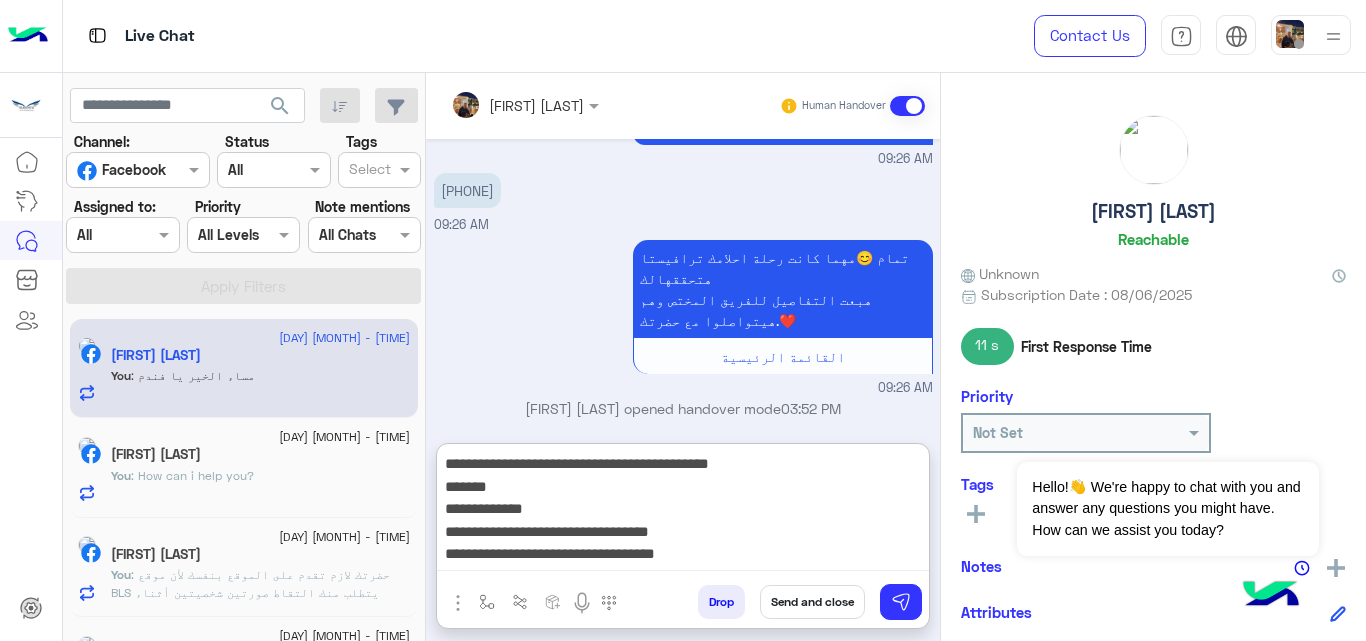 click on "**********" at bounding box center (683, 511) 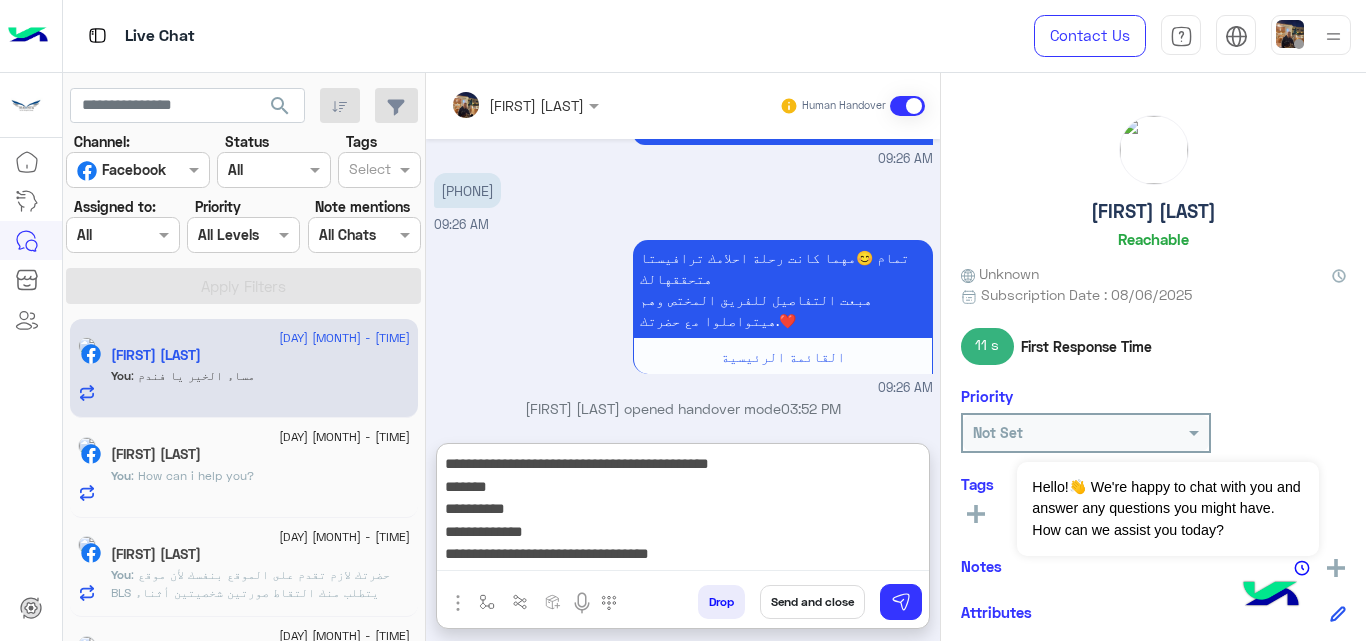type on "**********" 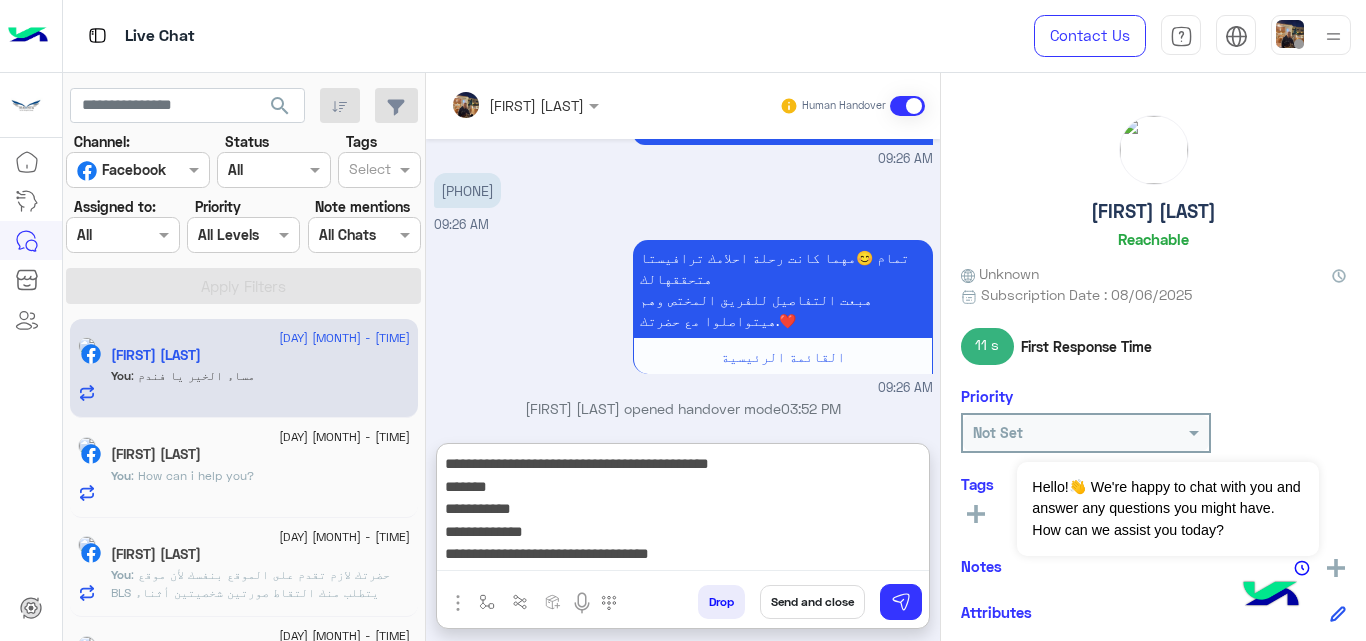 type 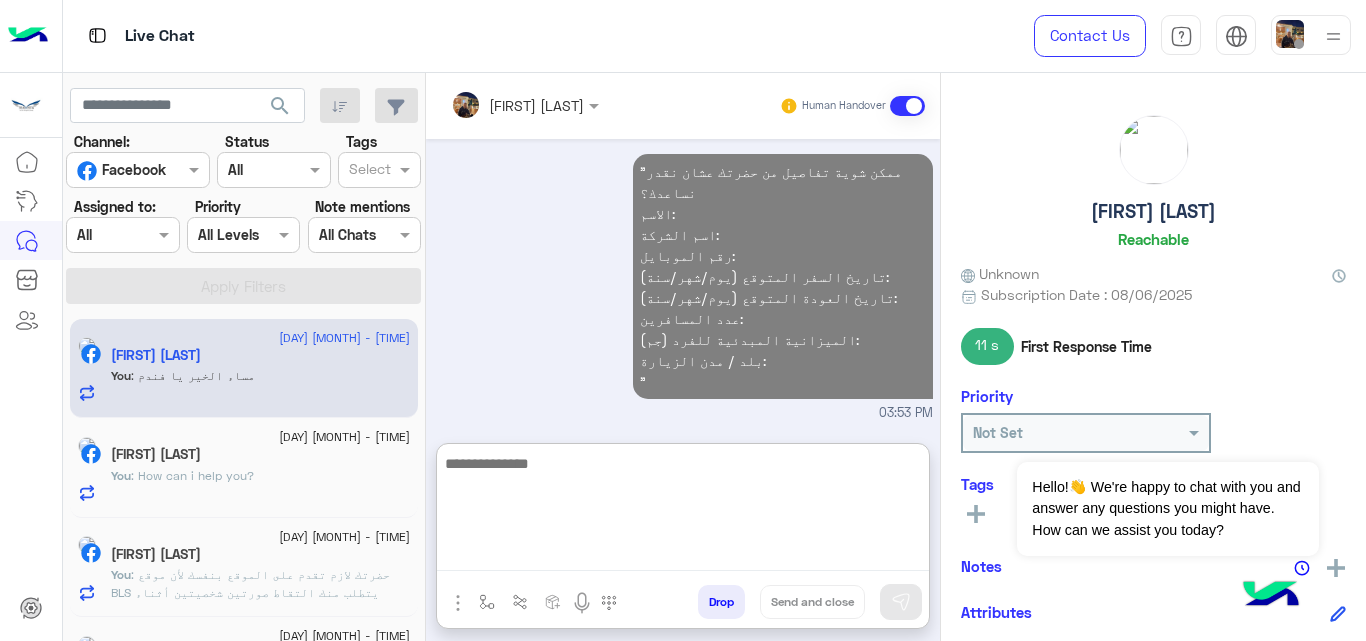 scroll, scrollTop: 1800, scrollLeft: 0, axis: vertical 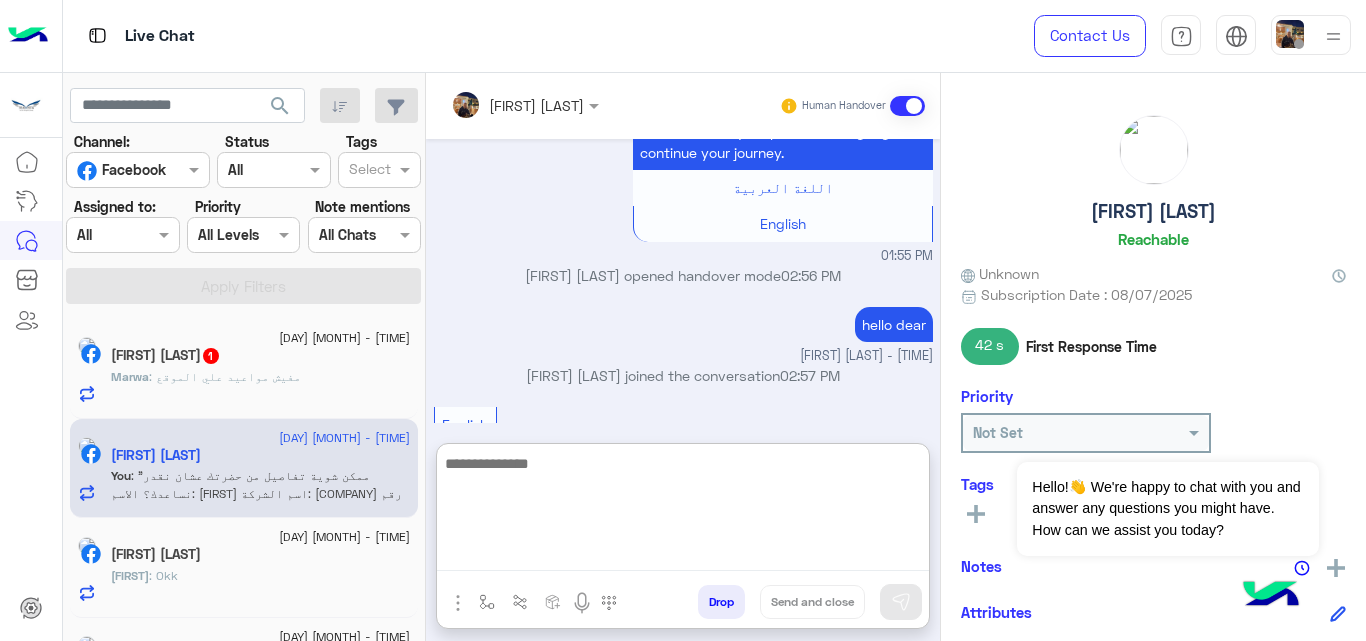 click on "Agent Filter All" at bounding box center [122, 235] 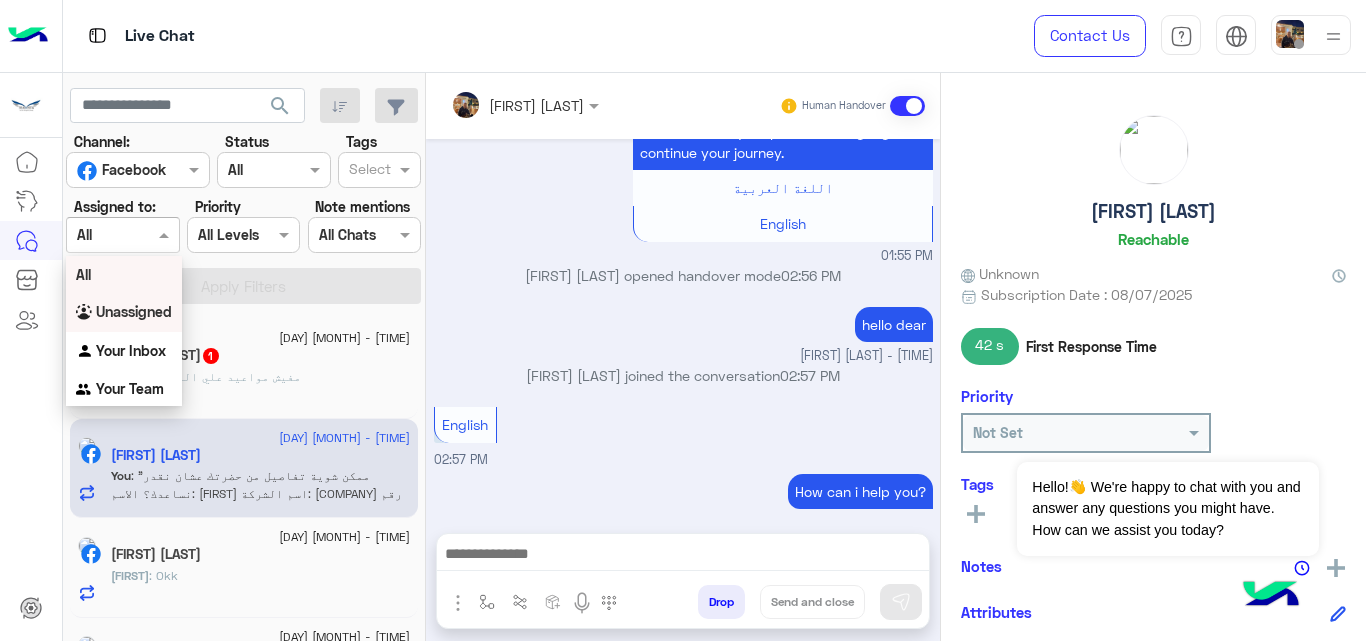 click on "Unassigned" at bounding box center (134, 311) 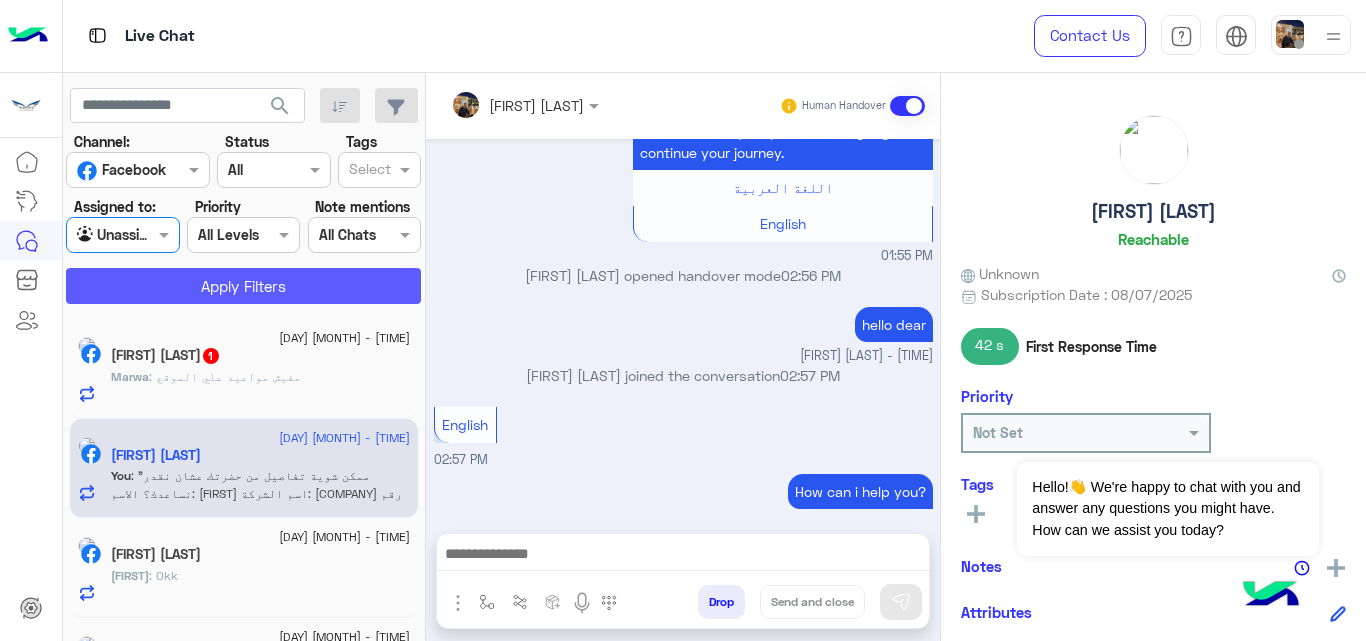 click on "Apply Filters" 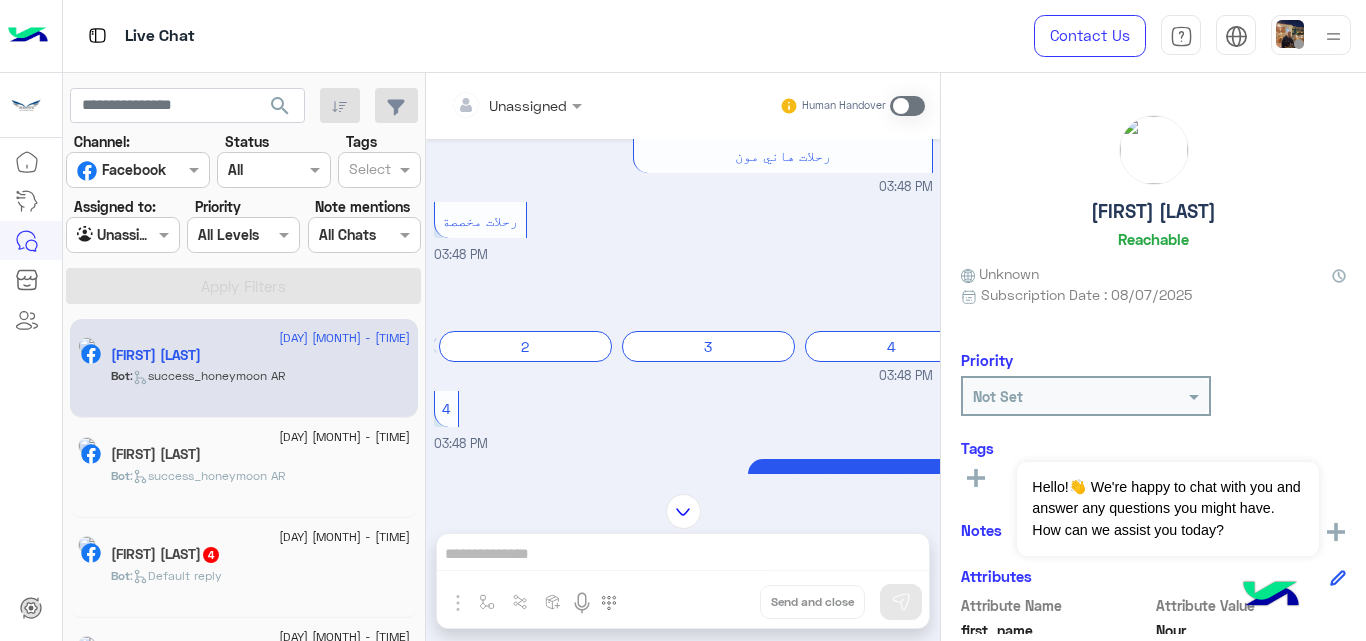 scroll, scrollTop: 2141, scrollLeft: 0, axis: vertical 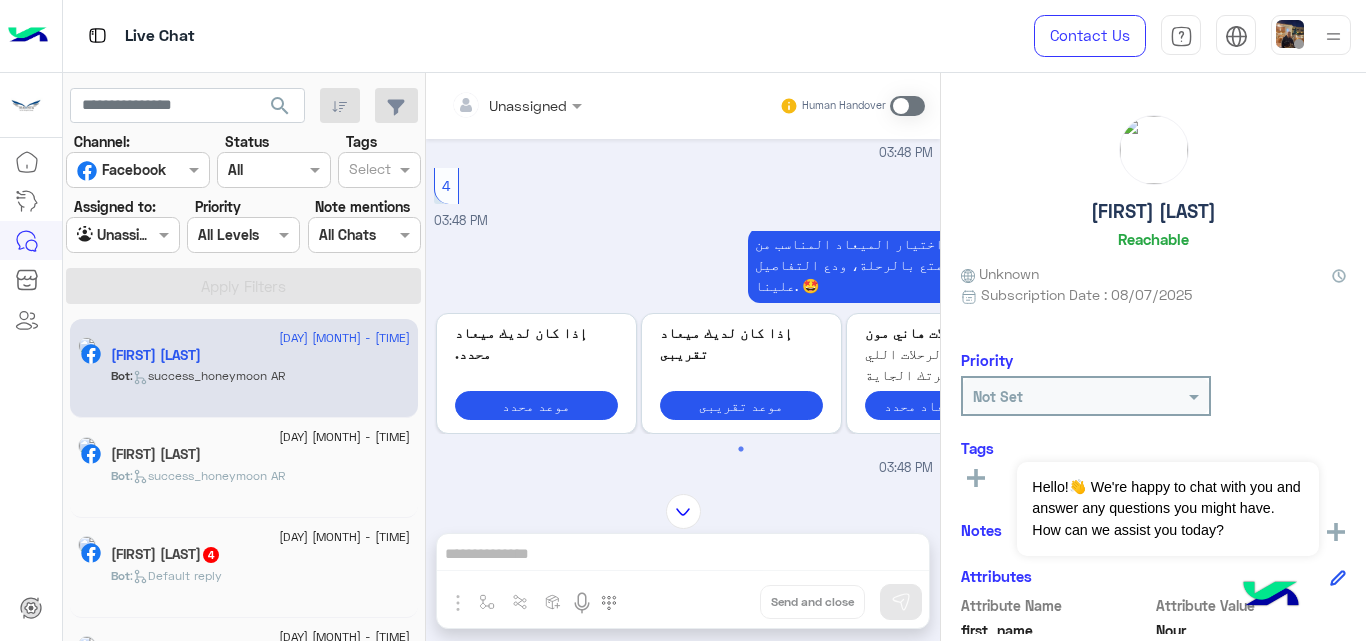 click on "Unassigned Human Handover     [MONTH] [DAY], [YEAR]  Details   [TIME]  مرحباً! [FIRST]  أهلاً بك في ترافستا مصر. رحلتك تبدأ هنا! اكتشف العالم بسهولة وراحة. ✈🤩 يرجى اختيار لغتك المفضلة لمتابعة رحلتك. 😊 Hello! [FIRST]  Welcome to Travista Egypt. Your journey starts here! Discover the world with ease and comfort. ✈🤩 Please choose your preferred language to continue your journey.  اللغة العربية   English     [TIME]   اللغة العربية    [TIME]  Previous الرحلات الجماعية تواريخ سفر ثابتة/ رحلات مجموعات مخصصة  الرحلات الجماعية  رحلات شهر العسل \ رحلة عائلية  رحلات شهر العسل  التقديم على تاشيرة  التقديم على تاشيرة  خدمات اخرى  خدمات اخرى  الشكاوى والأستفسارات  الشكاوى والأستفسارات  الأسئلة الشائعة Next 1 2" at bounding box center [683, 361] 